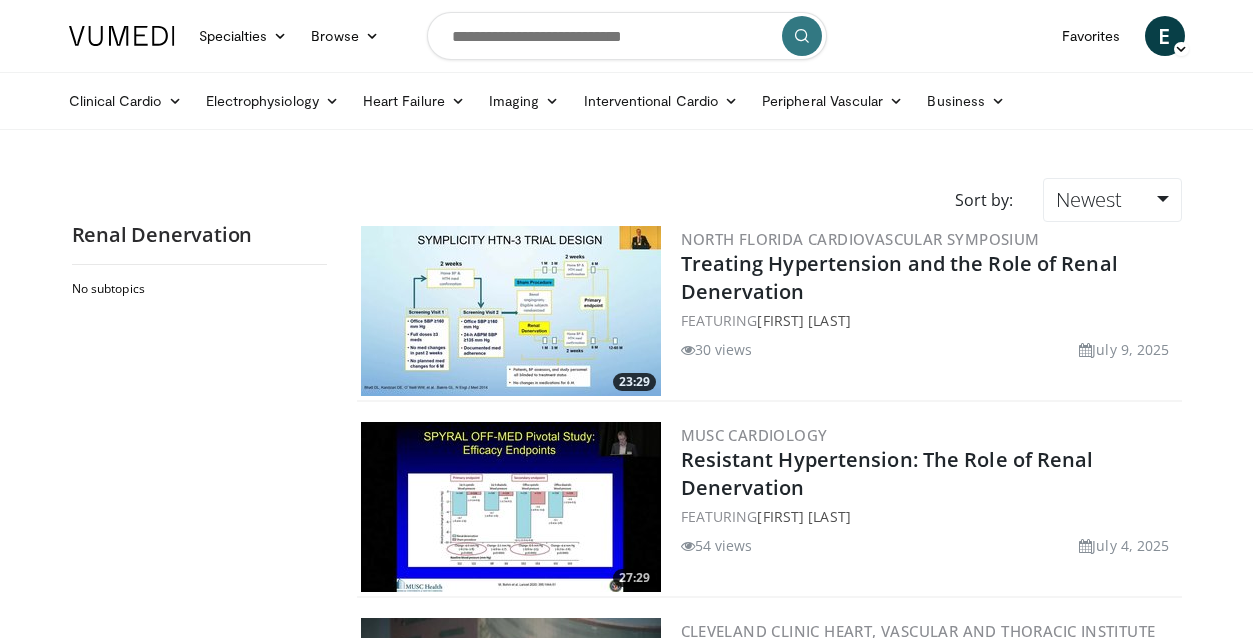 scroll, scrollTop: 0, scrollLeft: 0, axis: both 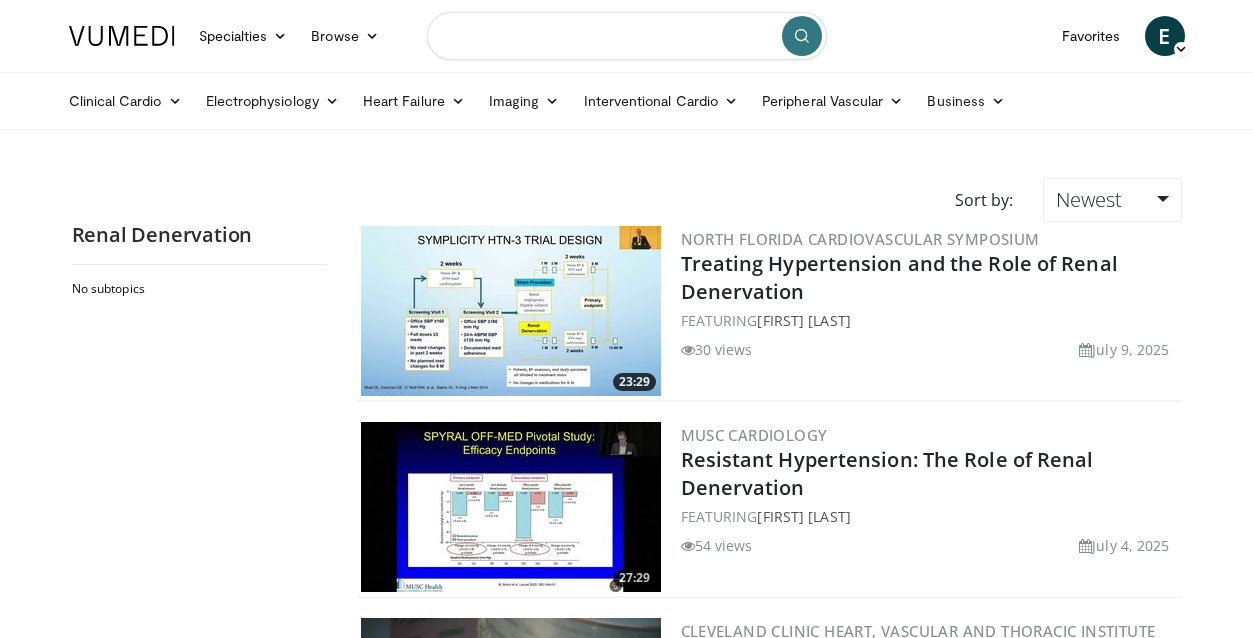 click at bounding box center (627, 36) 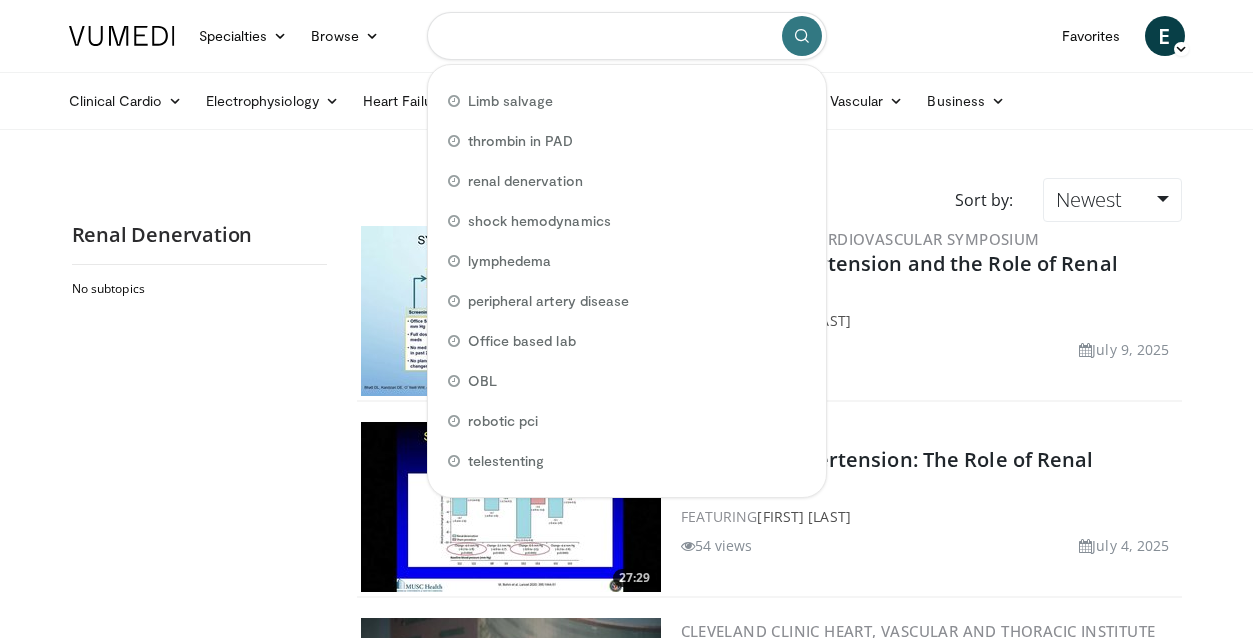 click at bounding box center (627, 36) 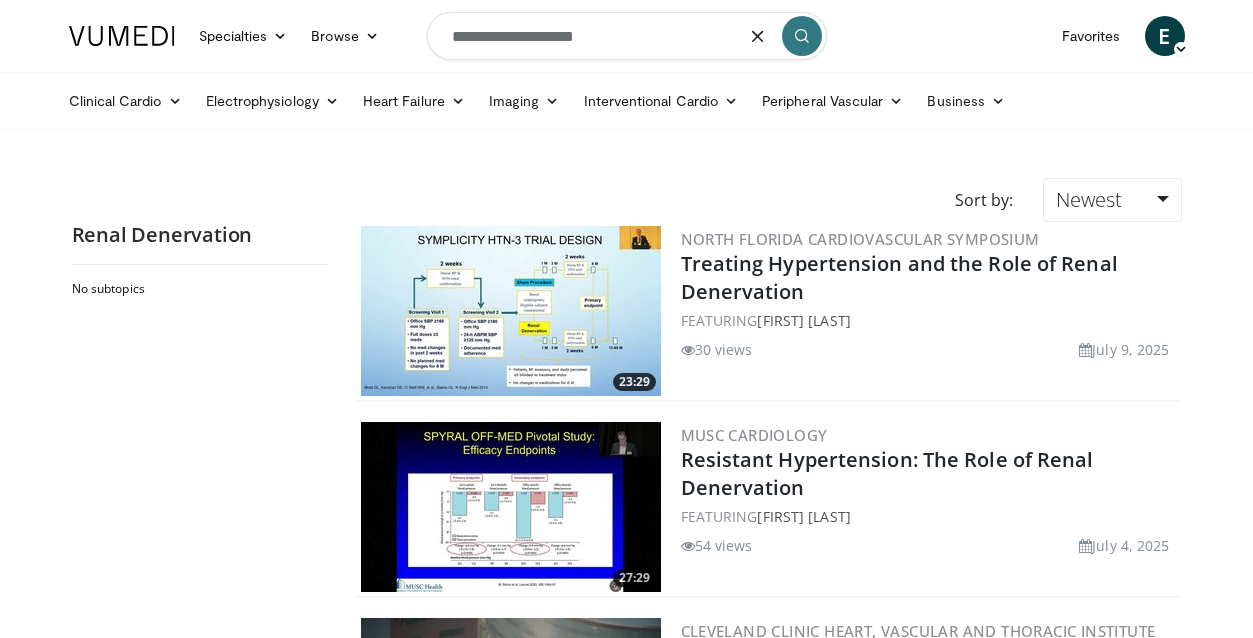 type on "**********" 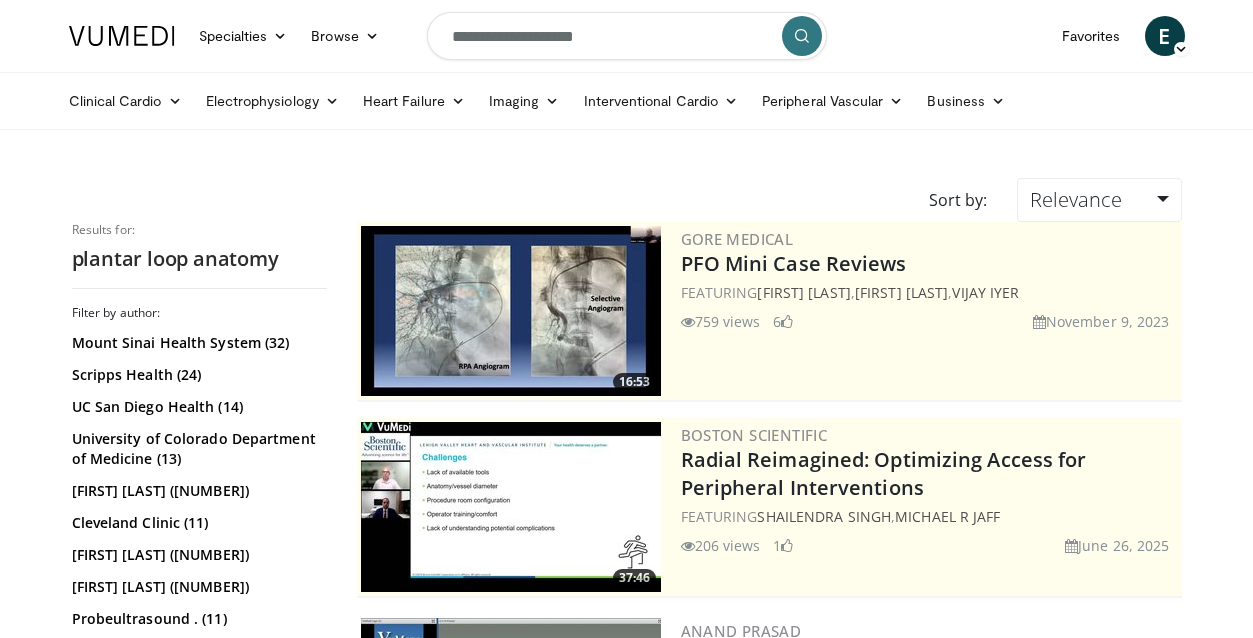 scroll, scrollTop: 0, scrollLeft: 0, axis: both 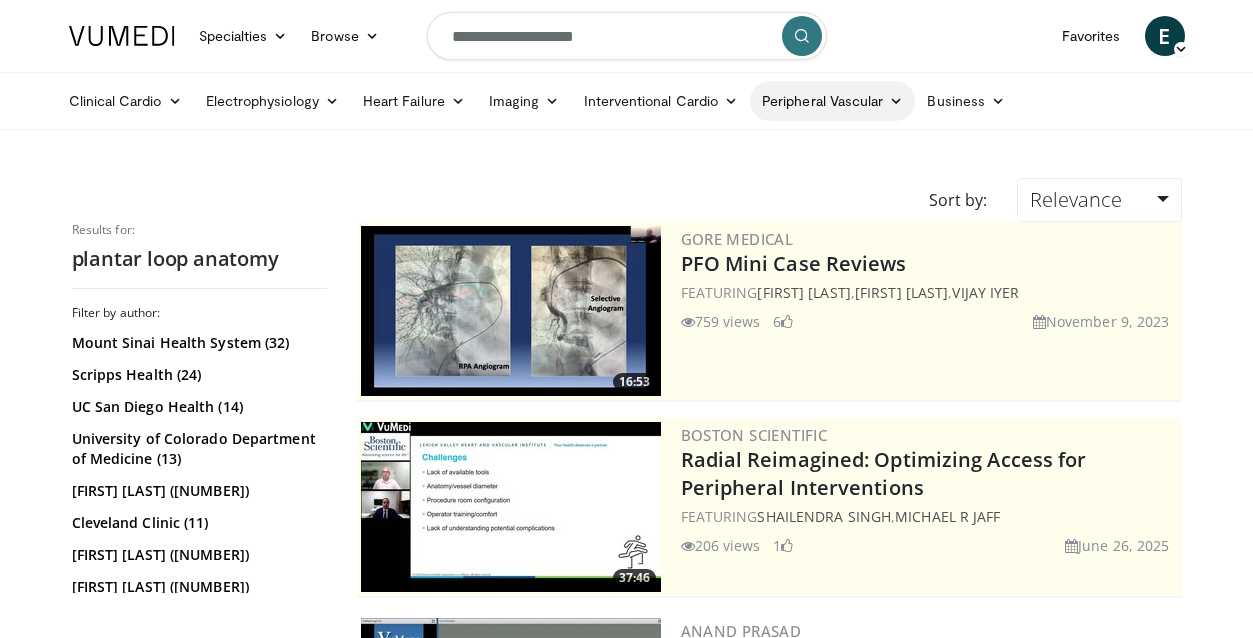 click on "Peripheral Vascular" at bounding box center (832, 101) 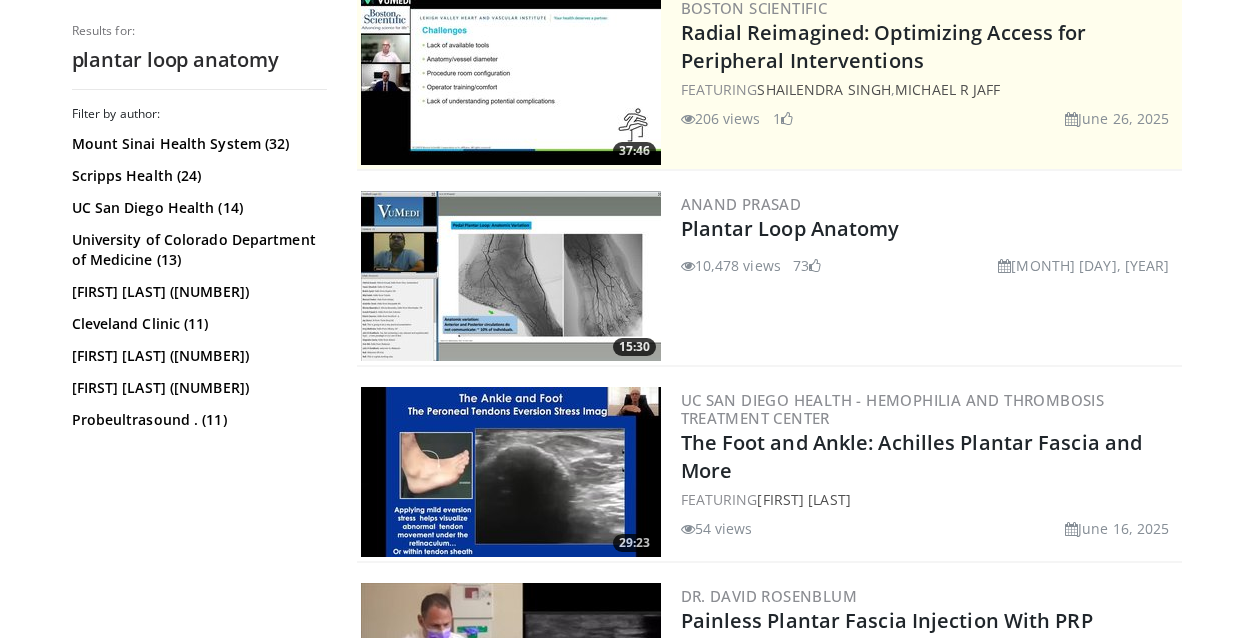 scroll, scrollTop: 511, scrollLeft: 0, axis: vertical 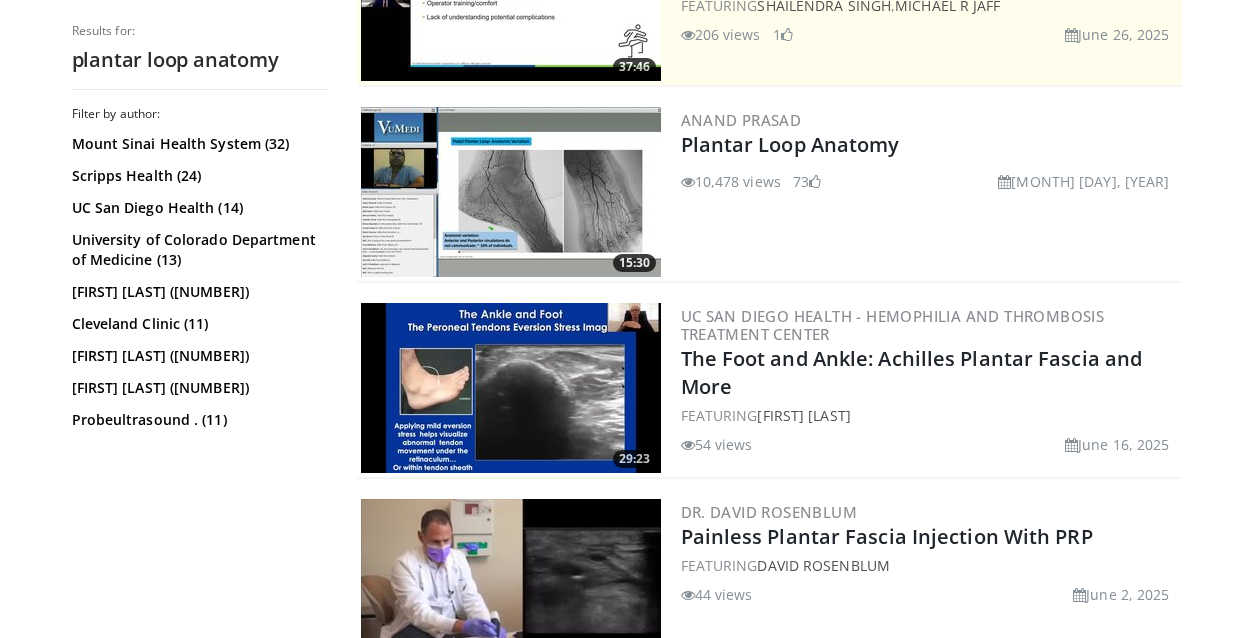 click at bounding box center (511, 192) 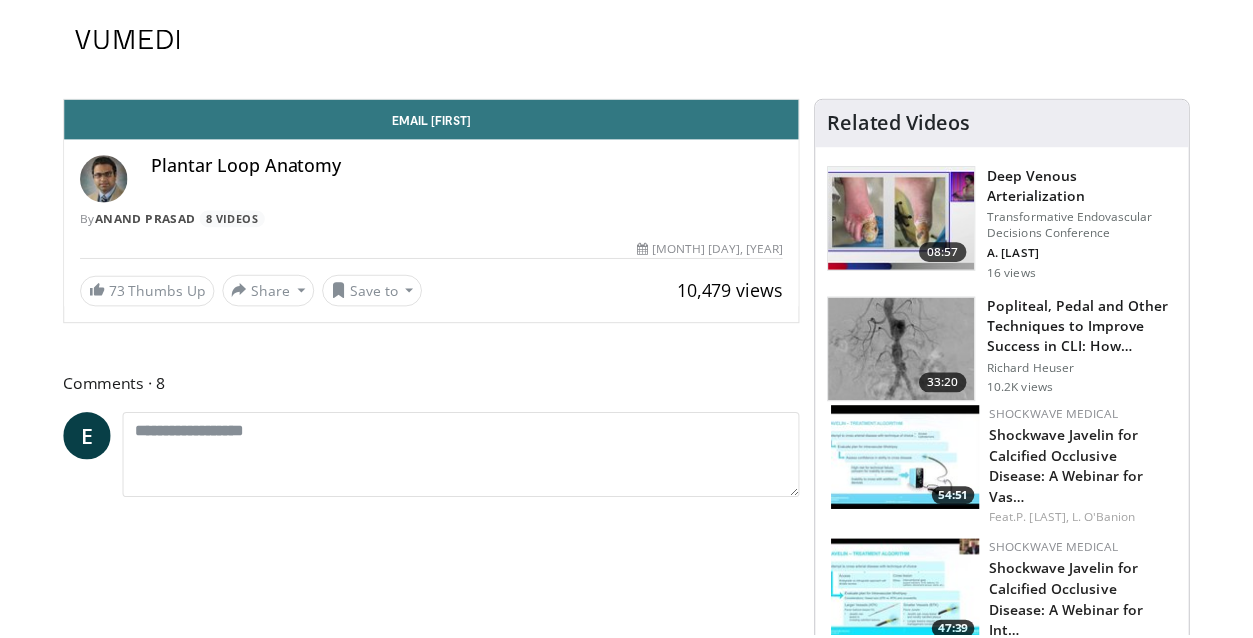 scroll, scrollTop: 0, scrollLeft: 0, axis: both 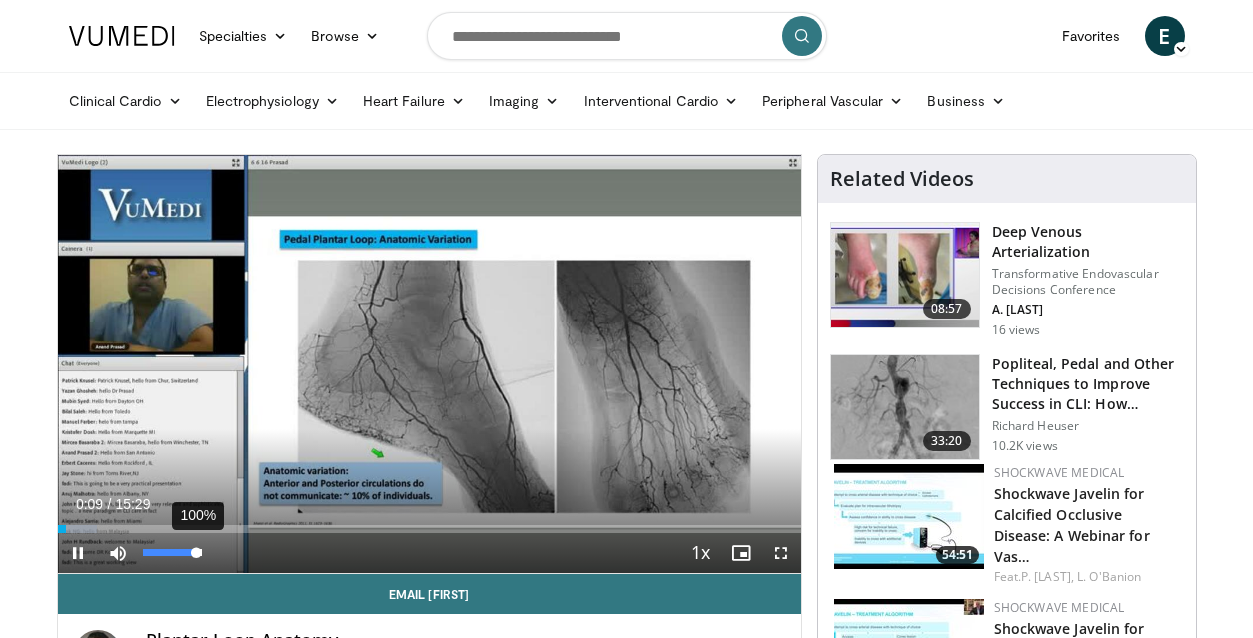 click at bounding box center [170, 552] 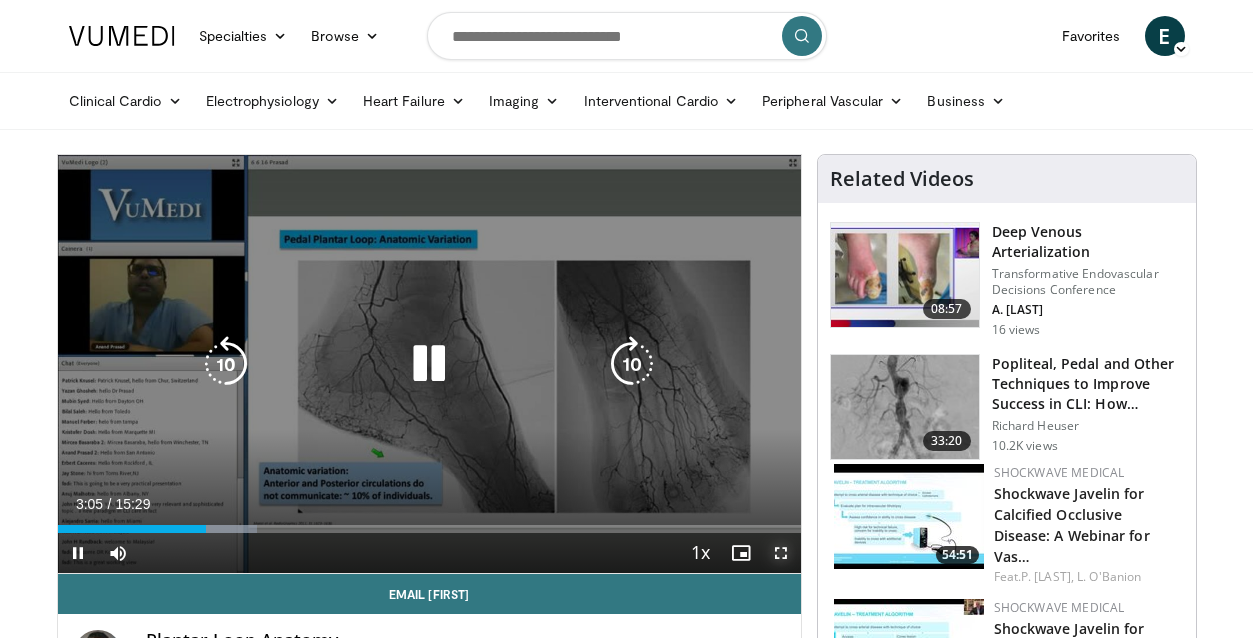 drag, startPoint x: 777, startPoint y: 553, endPoint x: 778, endPoint y: 675, distance: 122.0041 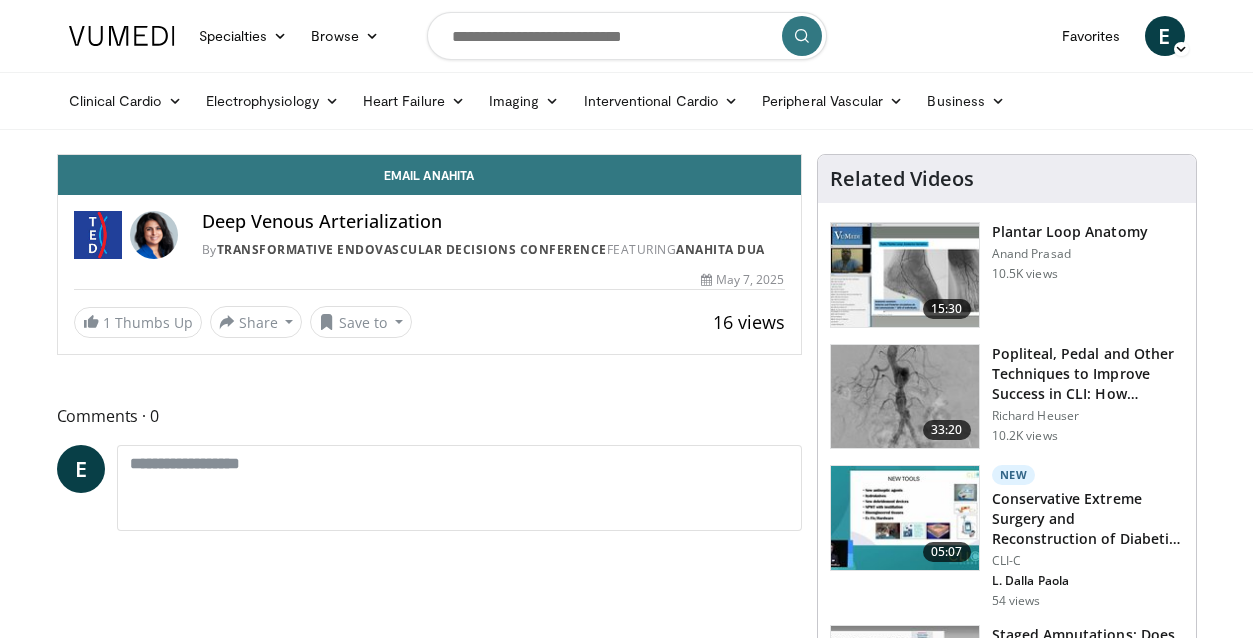 scroll, scrollTop: 0, scrollLeft: 0, axis: both 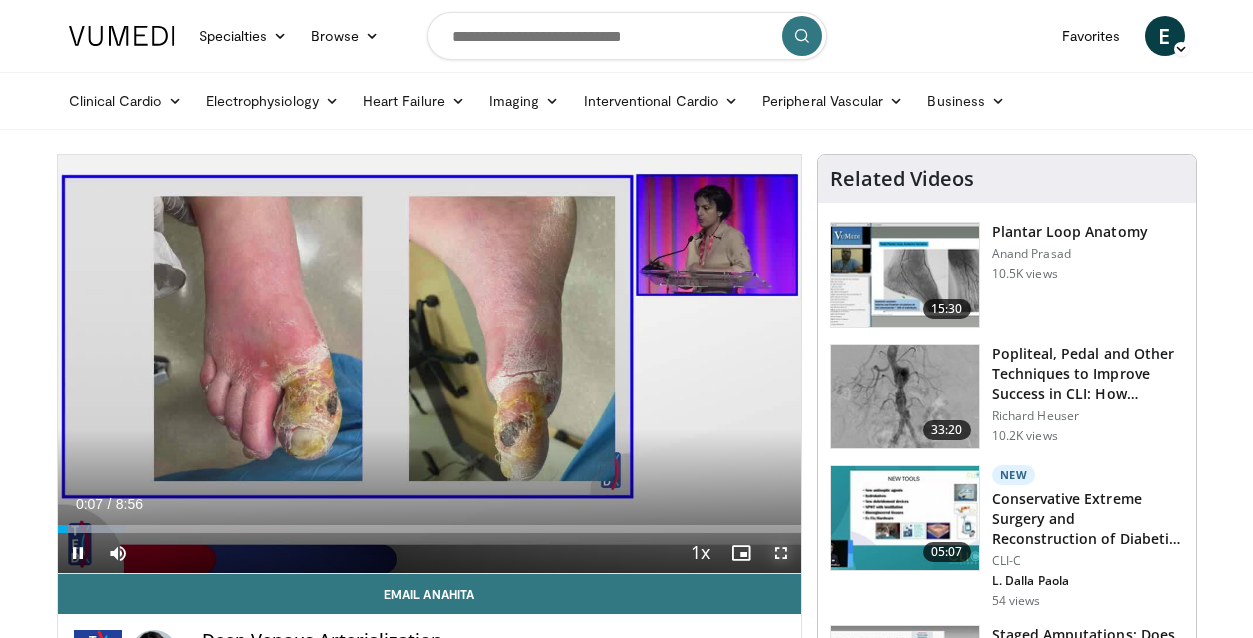 click at bounding box center (781, 553) 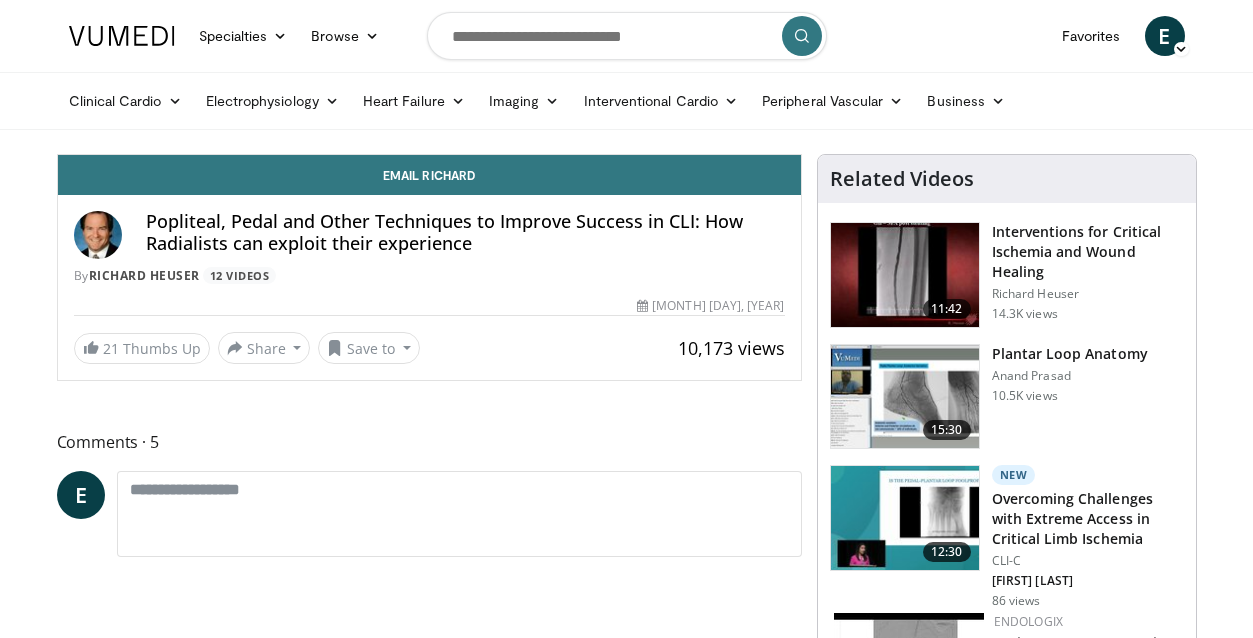 scroll, scrollTop: 0, scrollLeft: 0, axis: both 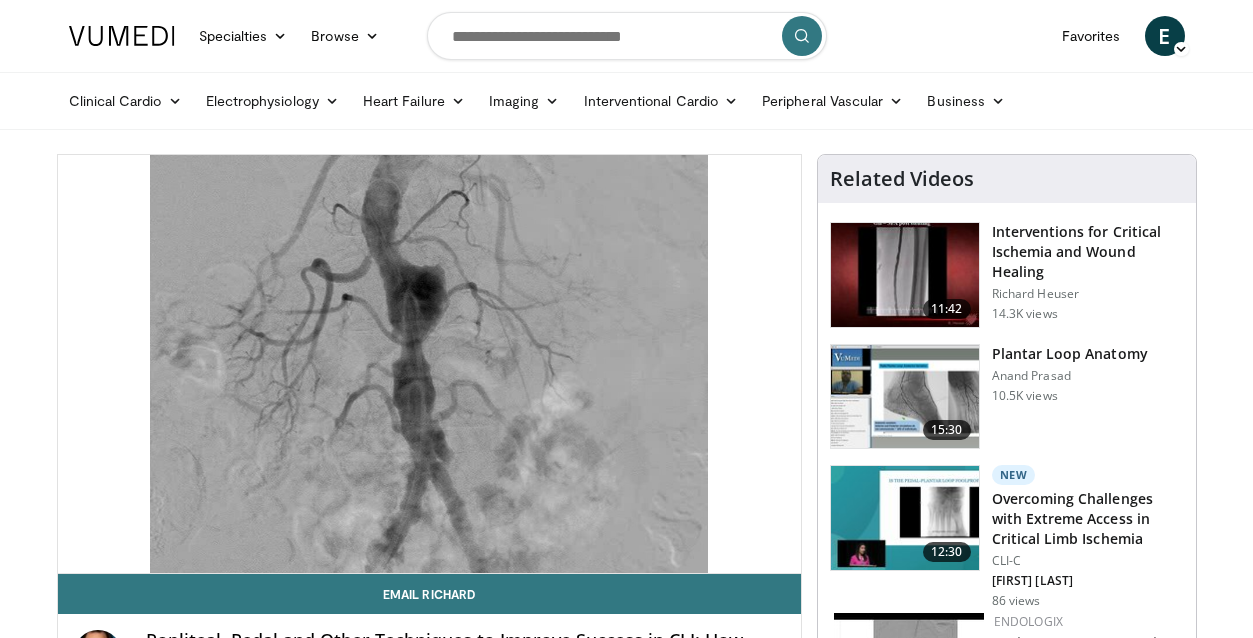 click at bounding box center (905, 397) 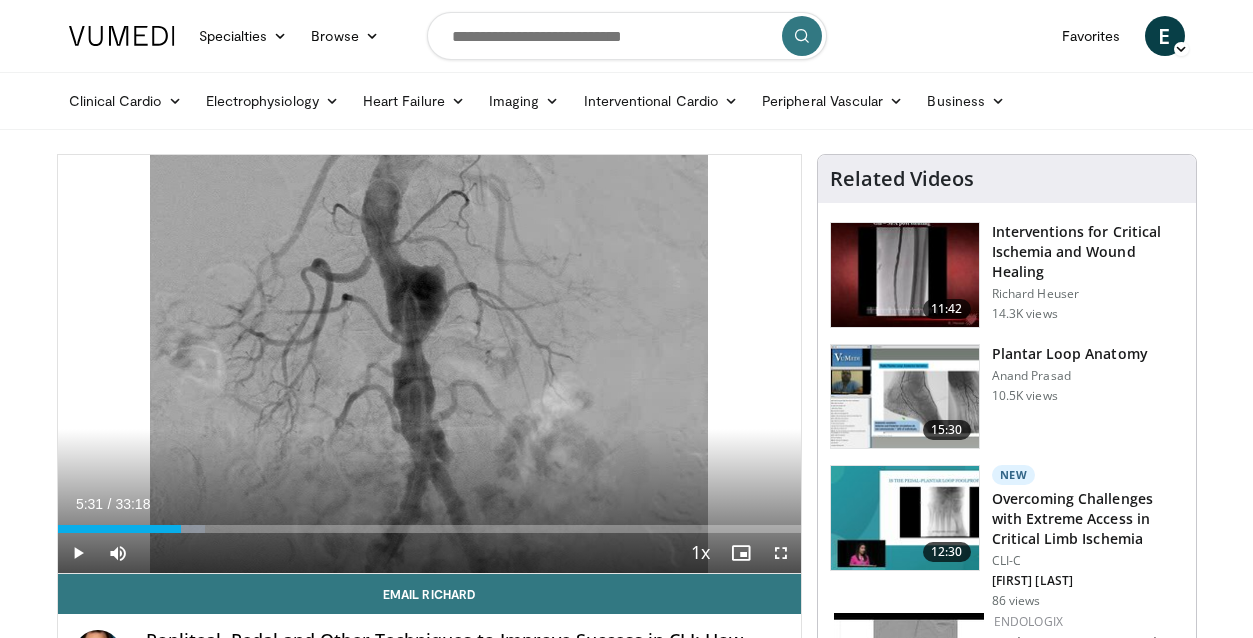 click on "Overcoming Challenges with Extreme Access in Critical Limb Ischemia" at bounding box center [1088, 519] 